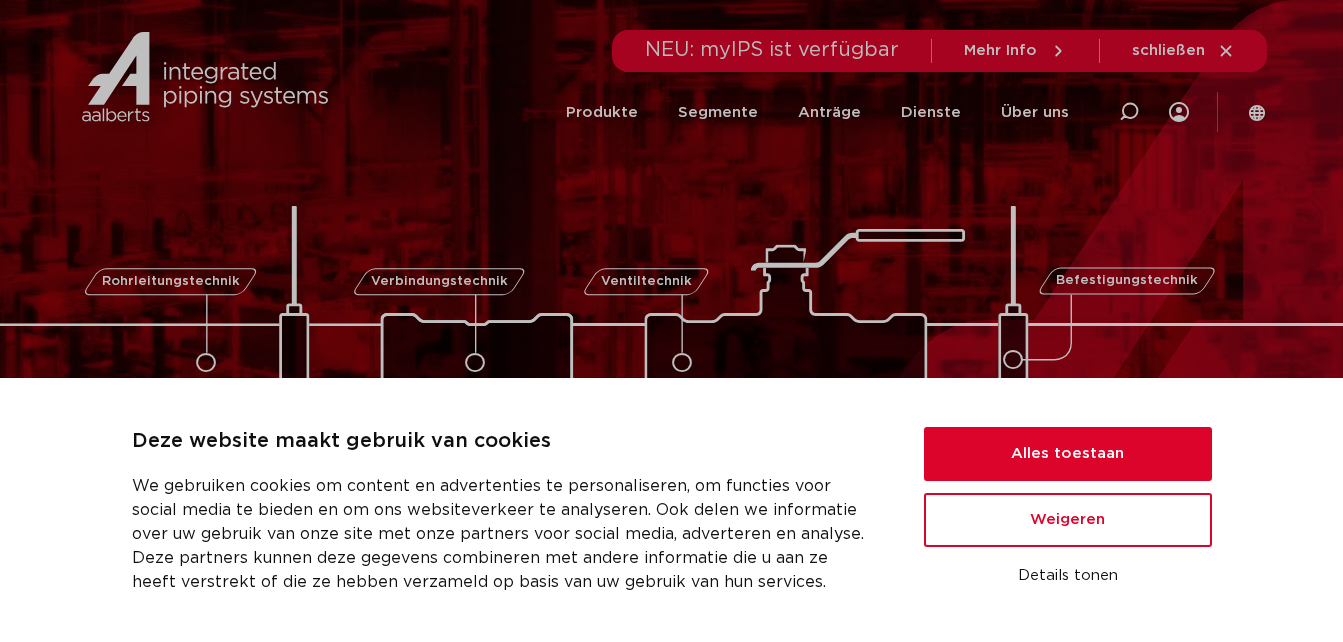 scroll, scrollTop: 0, scrollLeft: 0, axis: both 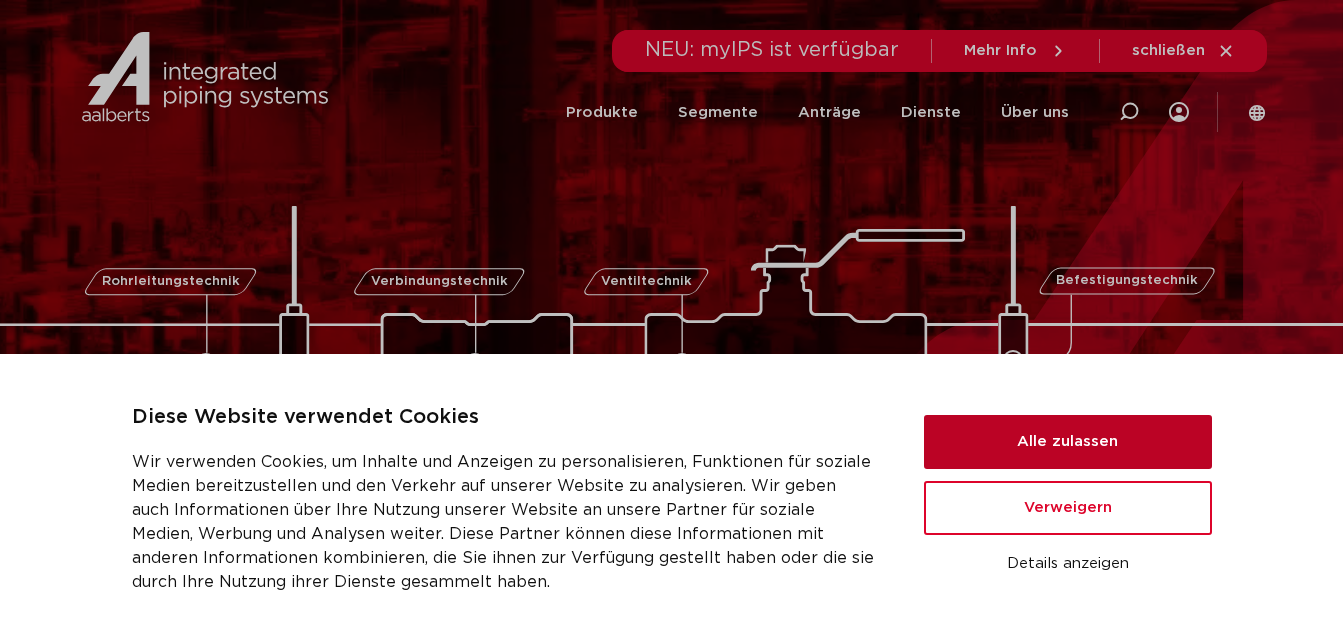 click on "Alle zulassen" at bounding box center (1068, 442) 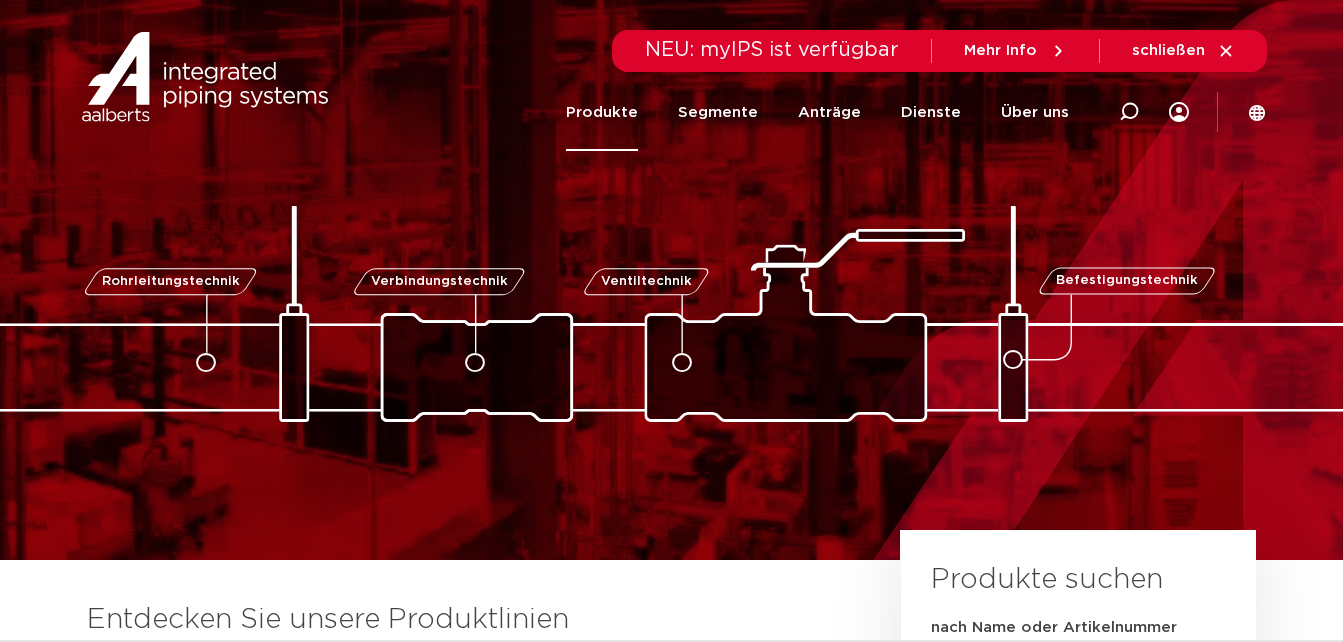 click on "Produkte" 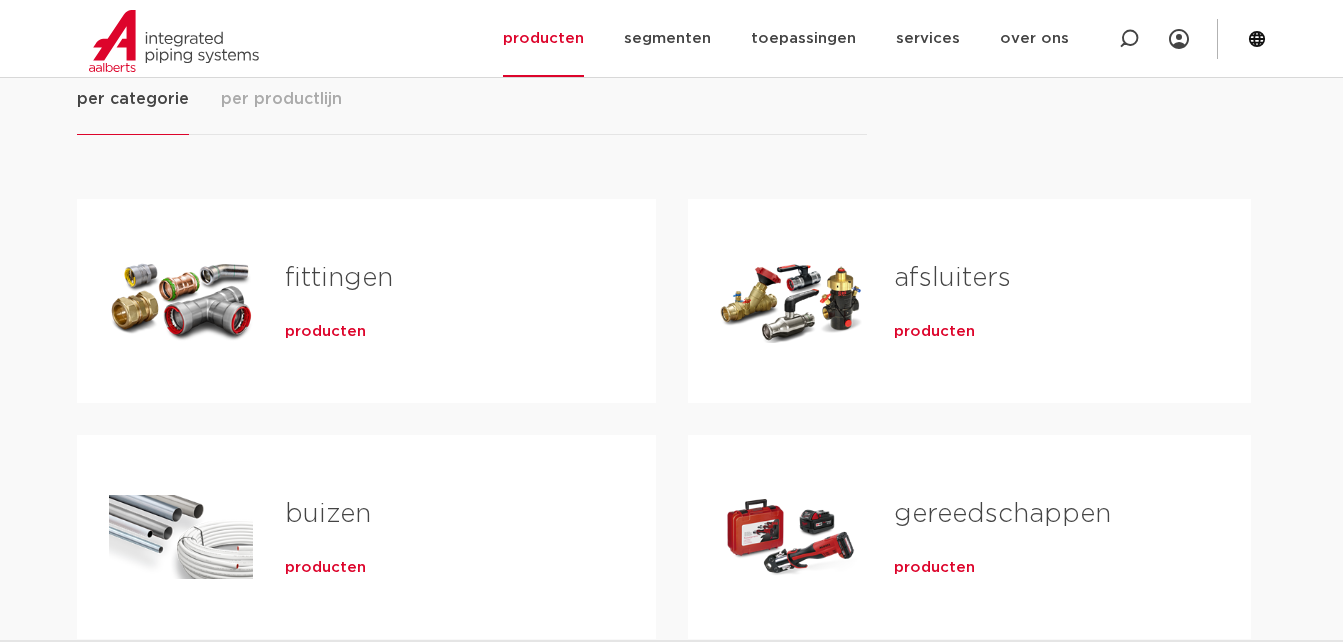 scroll, scrollTop: 0, scrollLeft: 0, axis: both 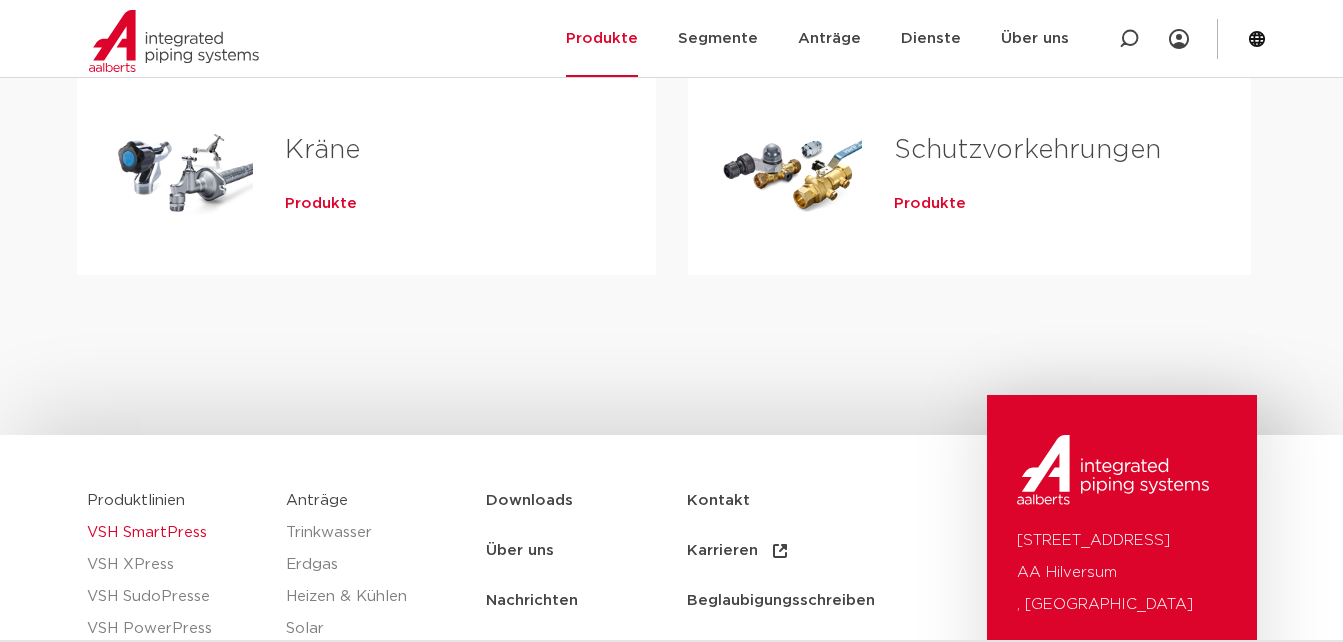 click on "VSH SmartPress" at bounding box center [177, 533] 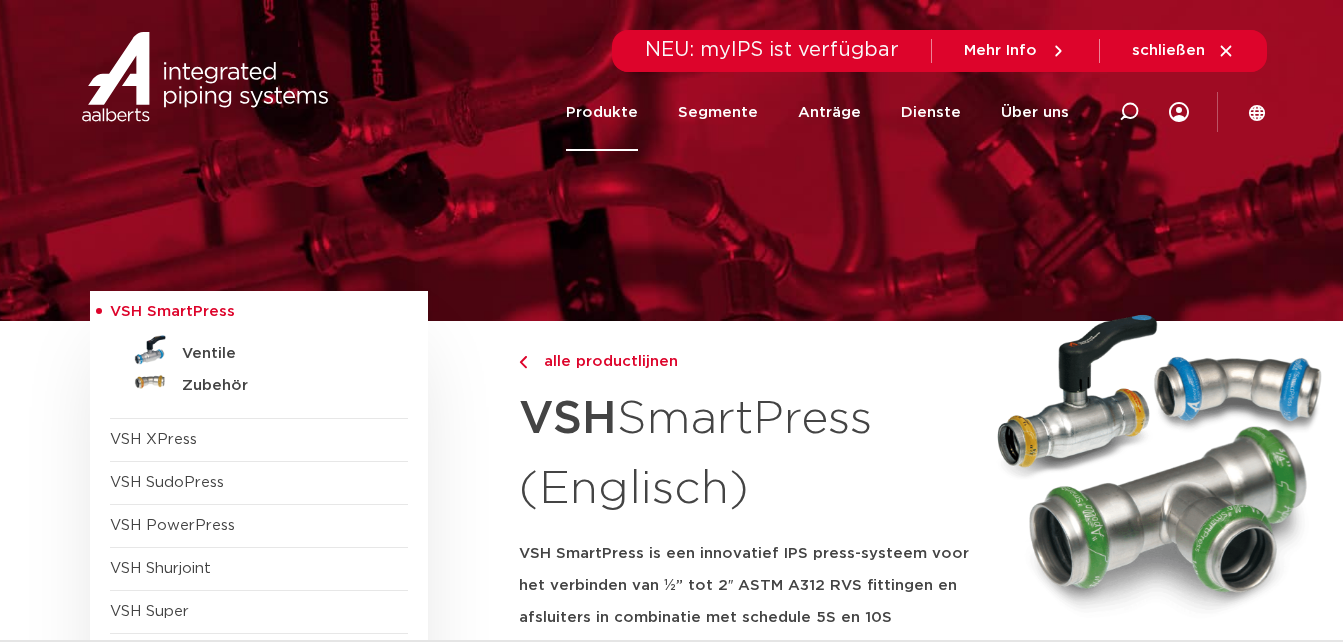 scroll, scrollTop: 0, scrollLeft: 0, axis: both 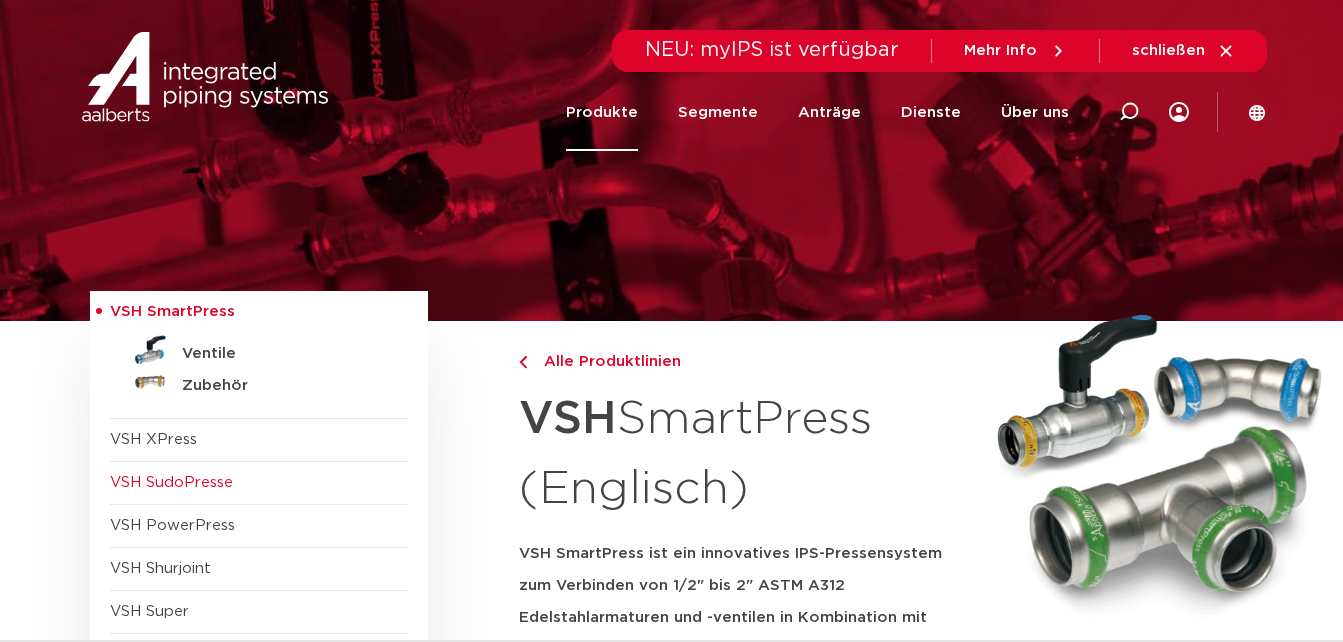click on "VSH SudoPresse" at bounding box center [171, 482] 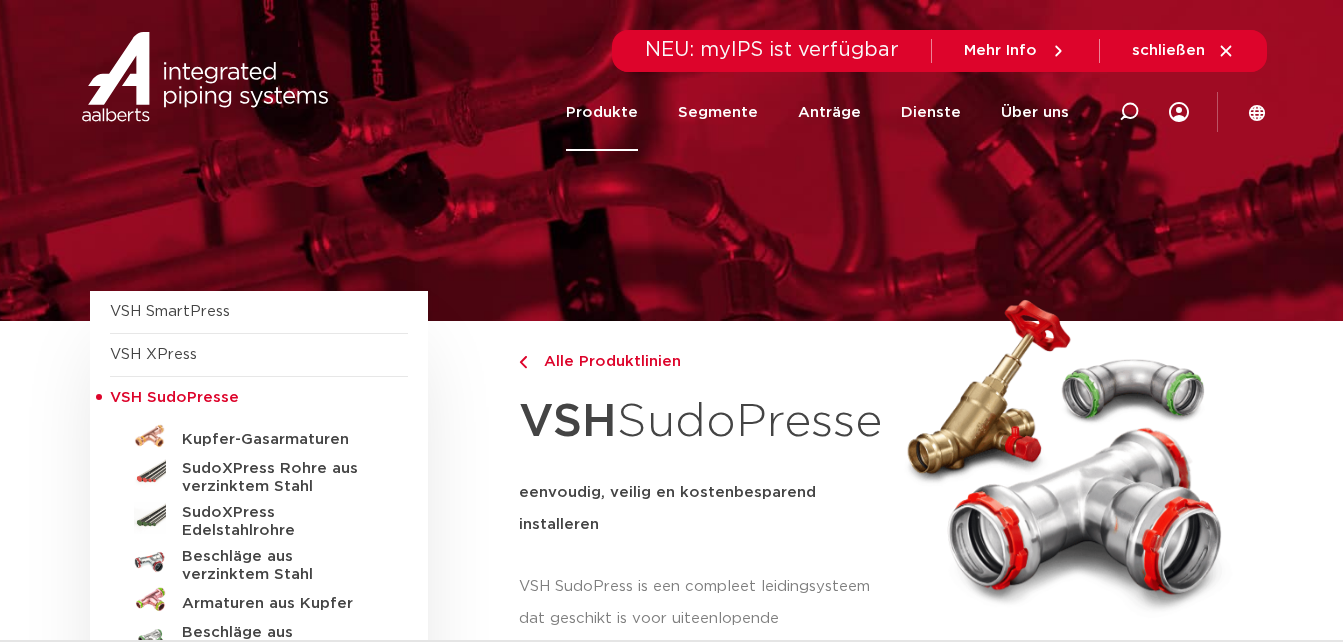 scroll, scrollTop: 0, scrollLeft: 0, axis: both 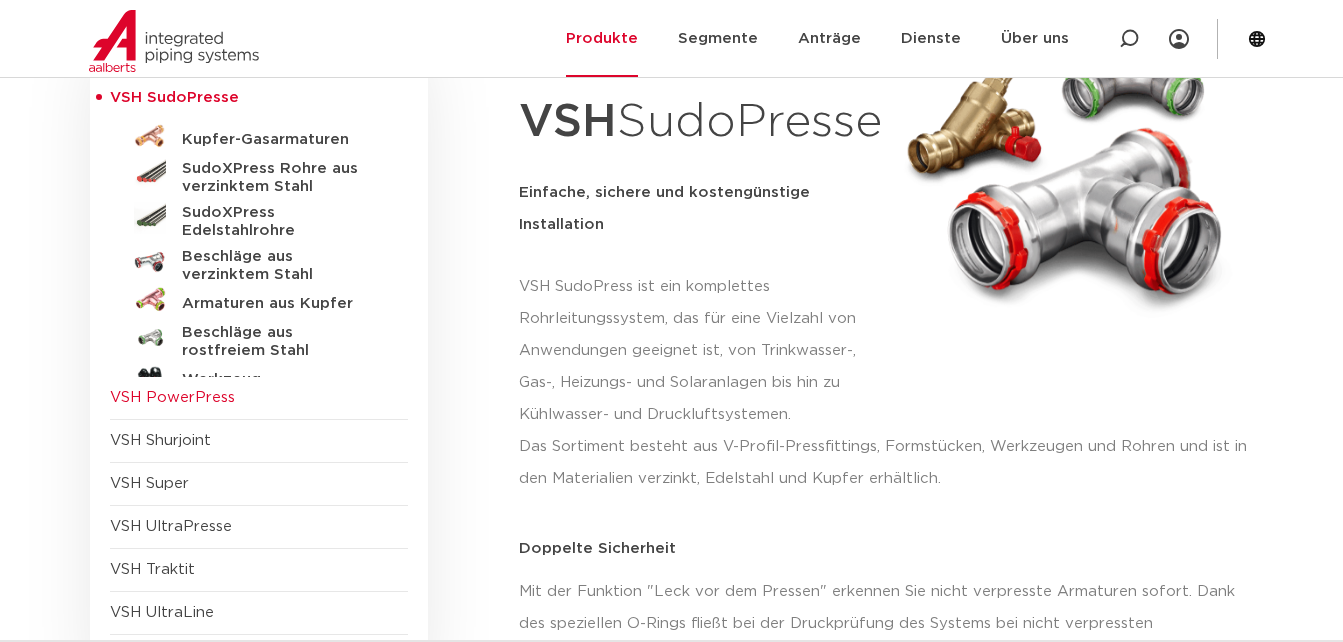 click on "VSH PowerPress" at bounding box center (172, 397) 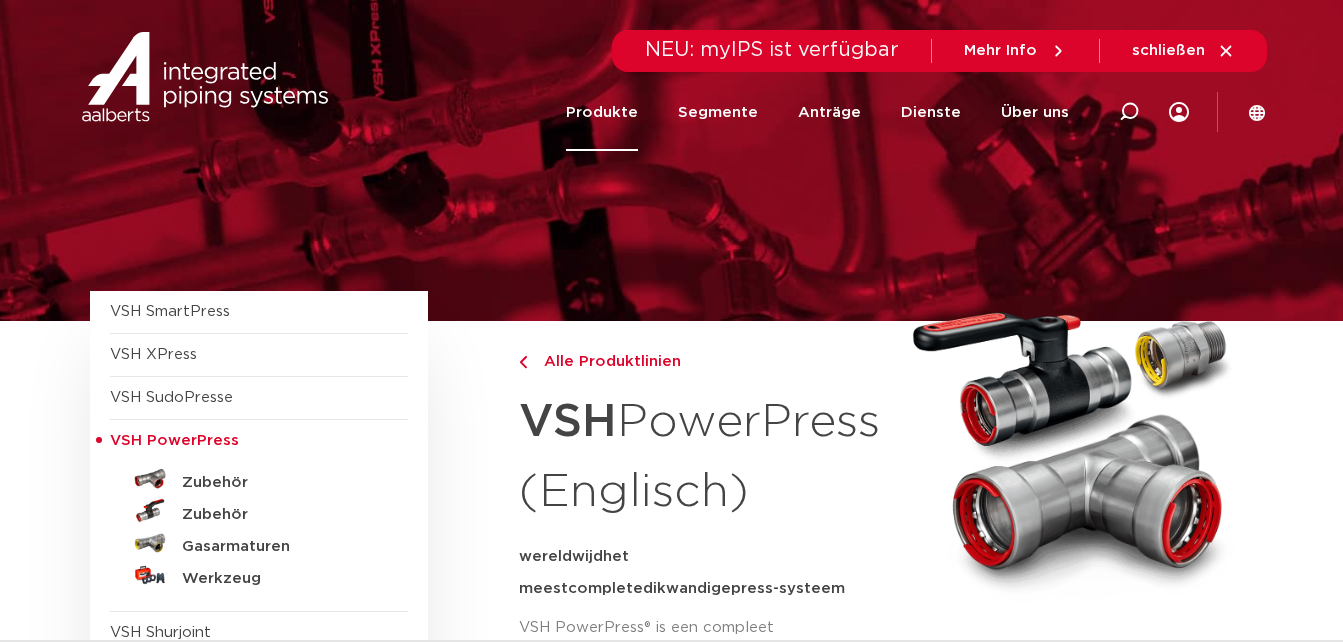 scroll, scrollTop: 0, scrollLeft: 0, axis: both 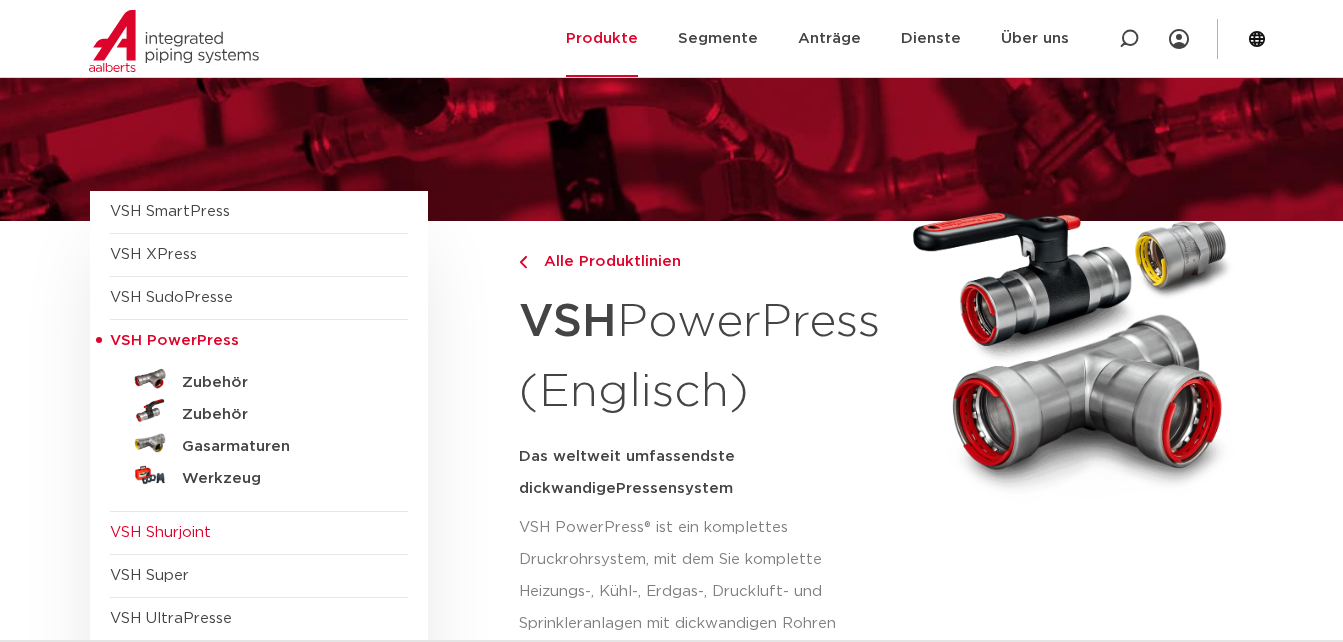 click on "VSH Shurjoint" at bounding box center (160, 532) 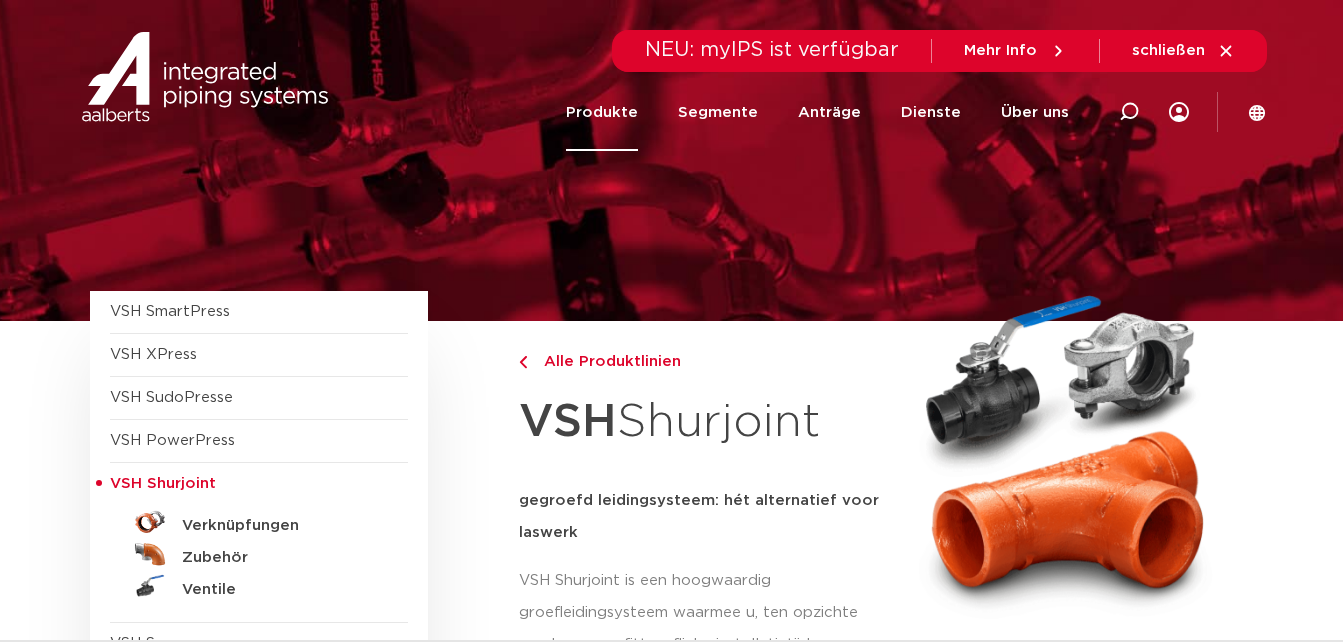 scroll, scrollTop: 0, scrollLeft: 0, axis: both 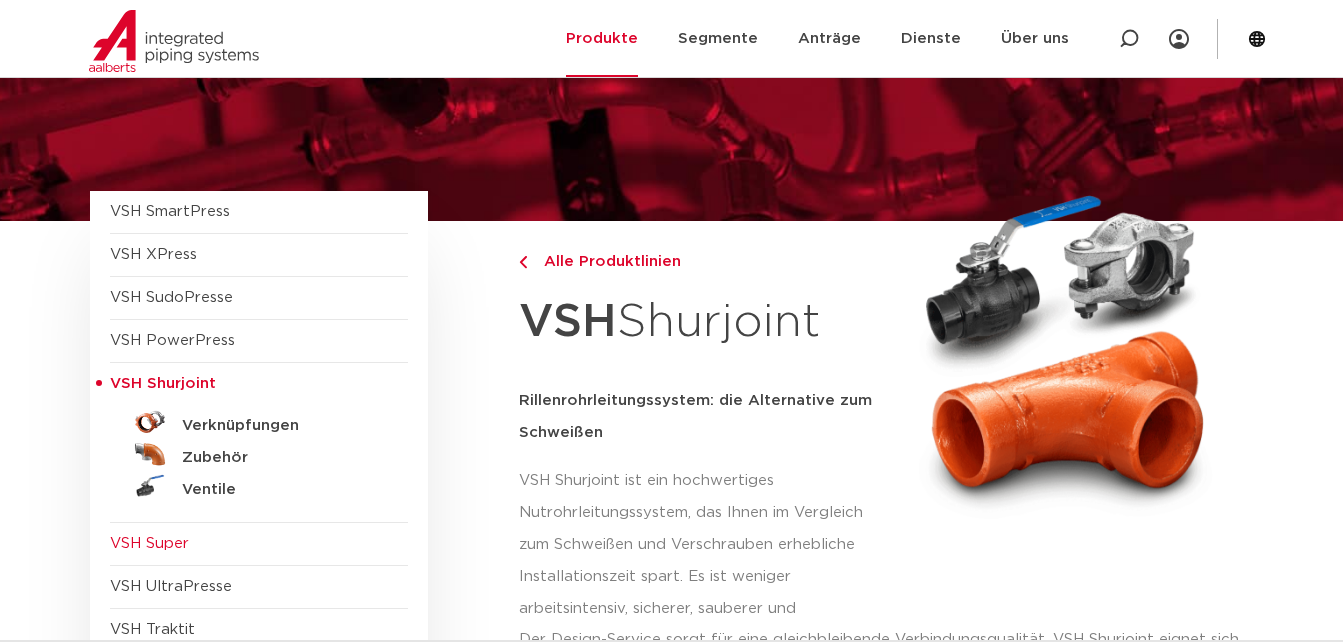 click on "VSH Super" at bounding box center [149, 543] 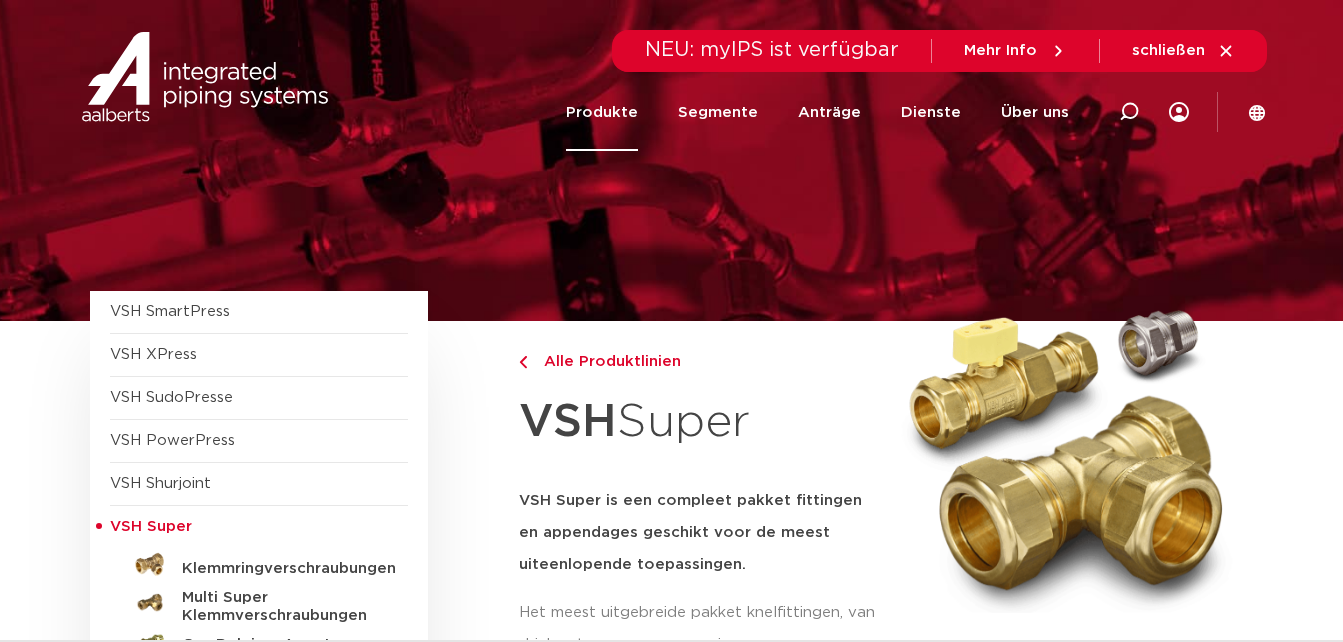 scroll, scrollTop: 0, scrollLeft: 0, axis: both 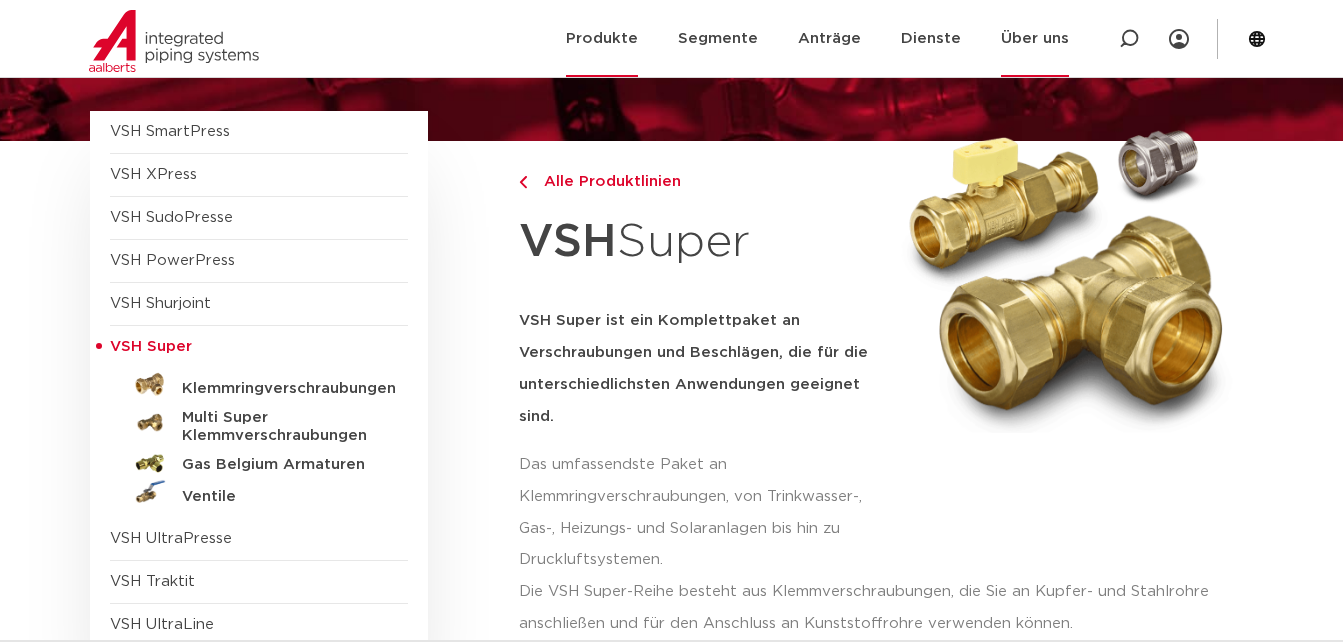 click on "Über uns" 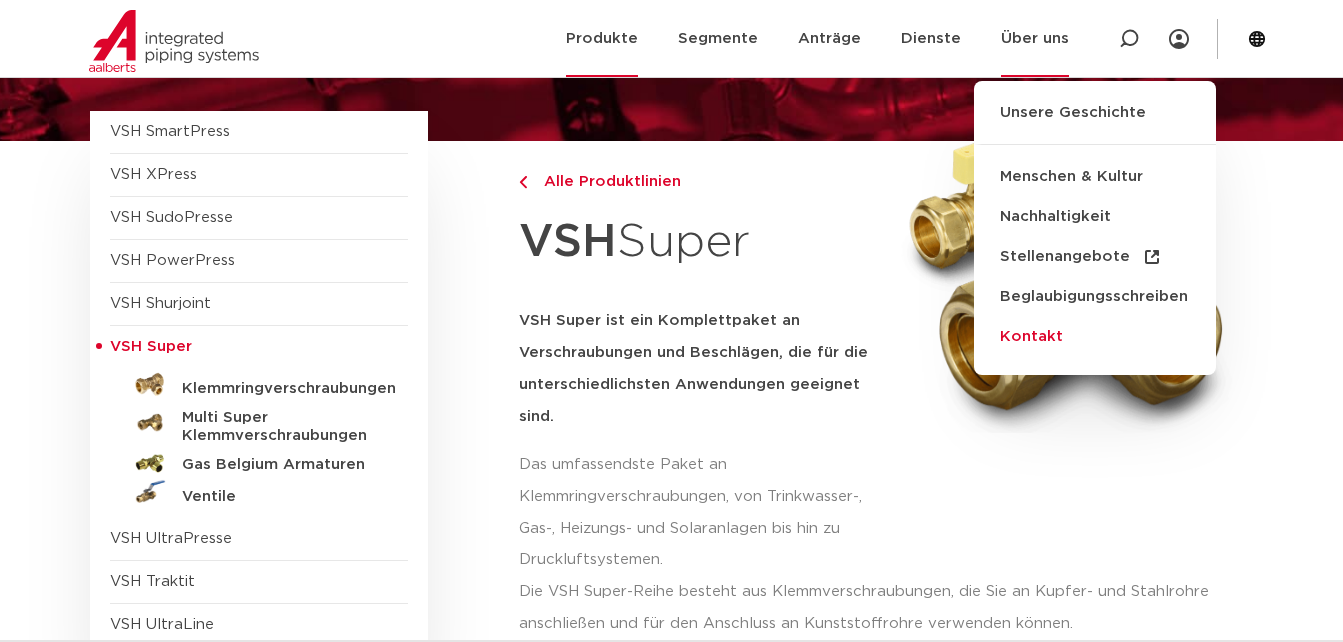 click on "Kontakt" 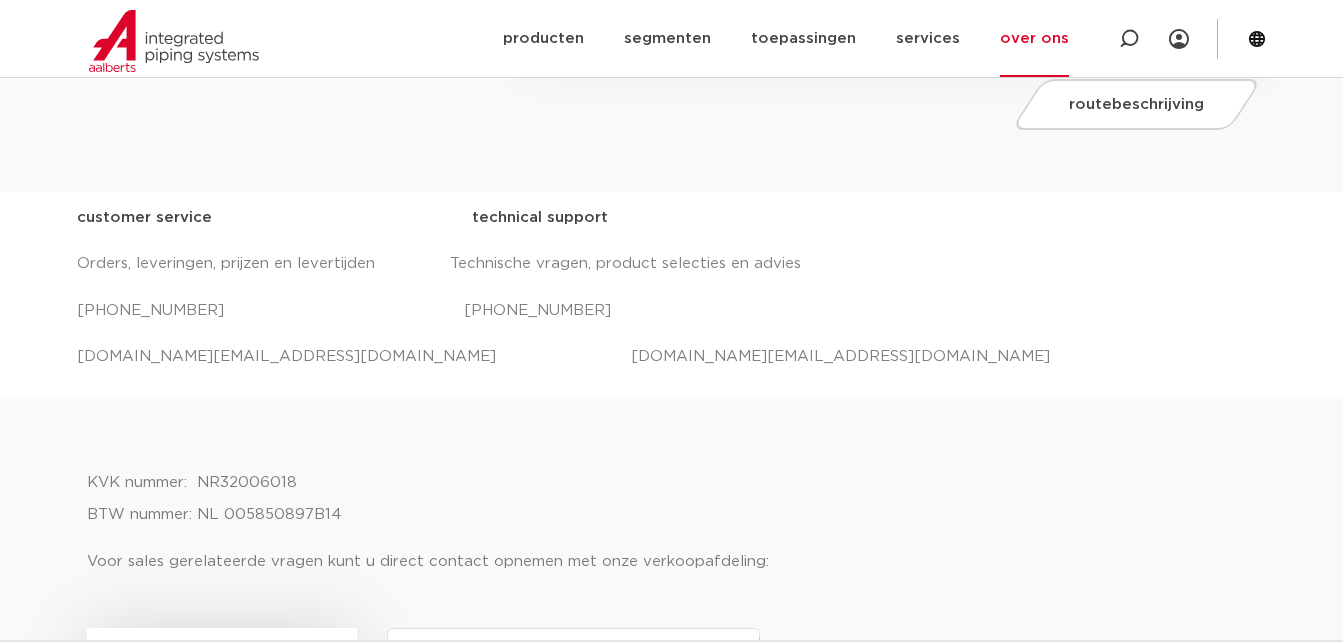 scroll, scrollTop: 0, scrollLeft: 0, axis: both 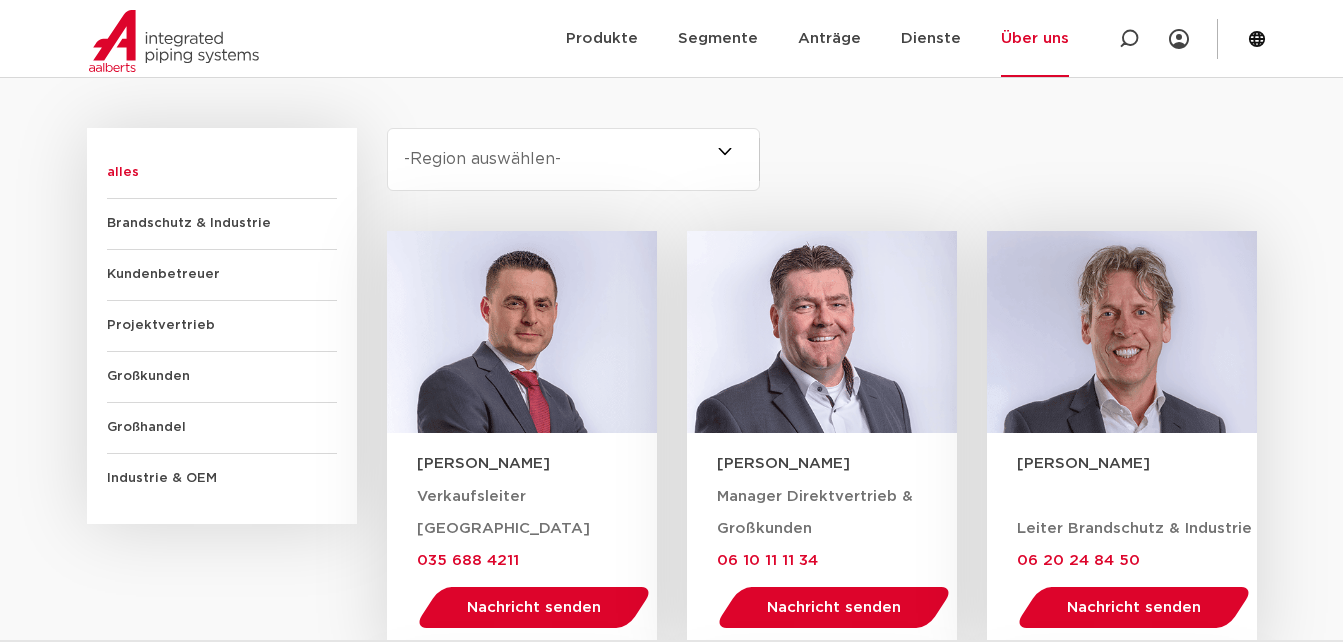 click on "-Region auswählen- Gesamte Niederlande (6) Brabant (4) Gelderland (3) Drenthe (2) Flevoland (2) Friesland (2) Groningen (2) Über IJSSEL (2) Südholland (2) Limburg (1) Utrecht (1) Zeeland (1)" at bounding box center (574, 159) 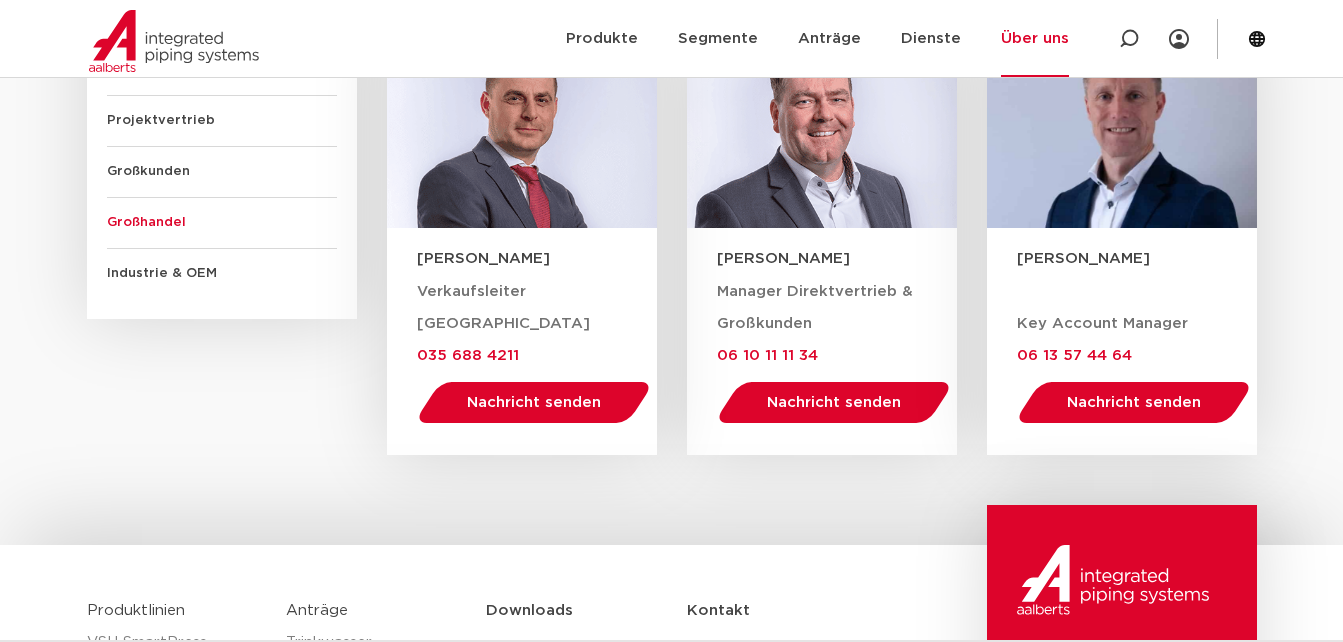 scroll, scrollTop: 1100, scrollLeft: 0, axis: vertical 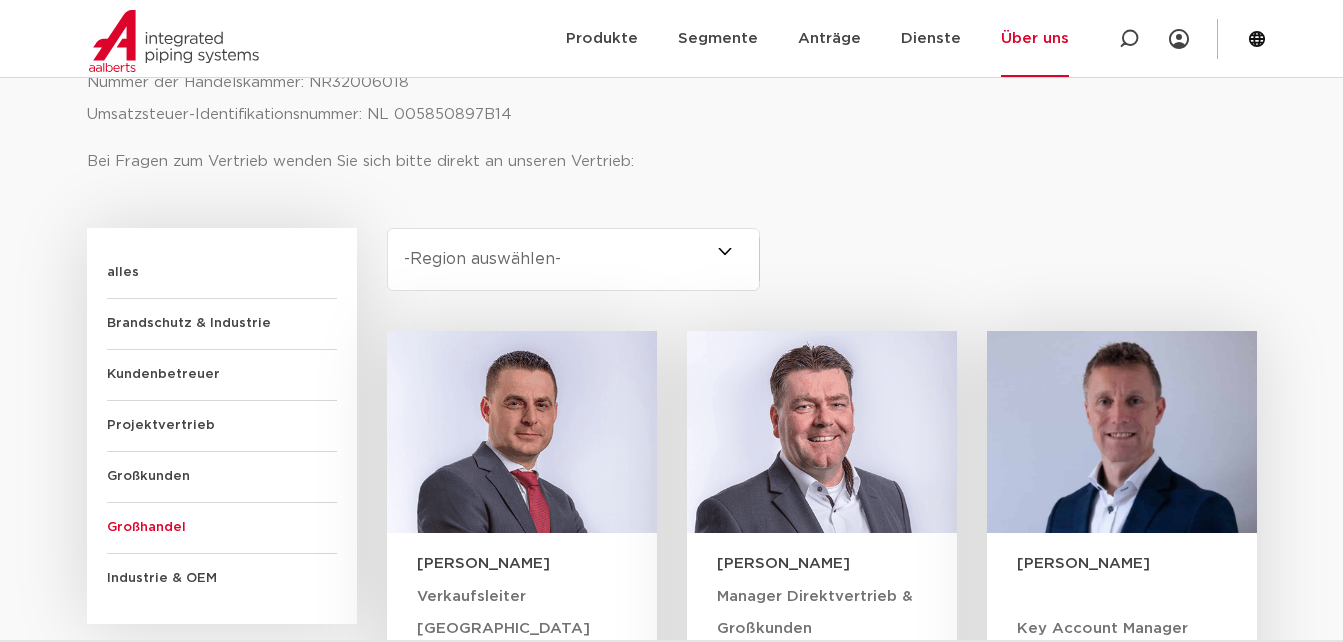 click on "Kundenbetreuer" at bounding box center [222, 375] 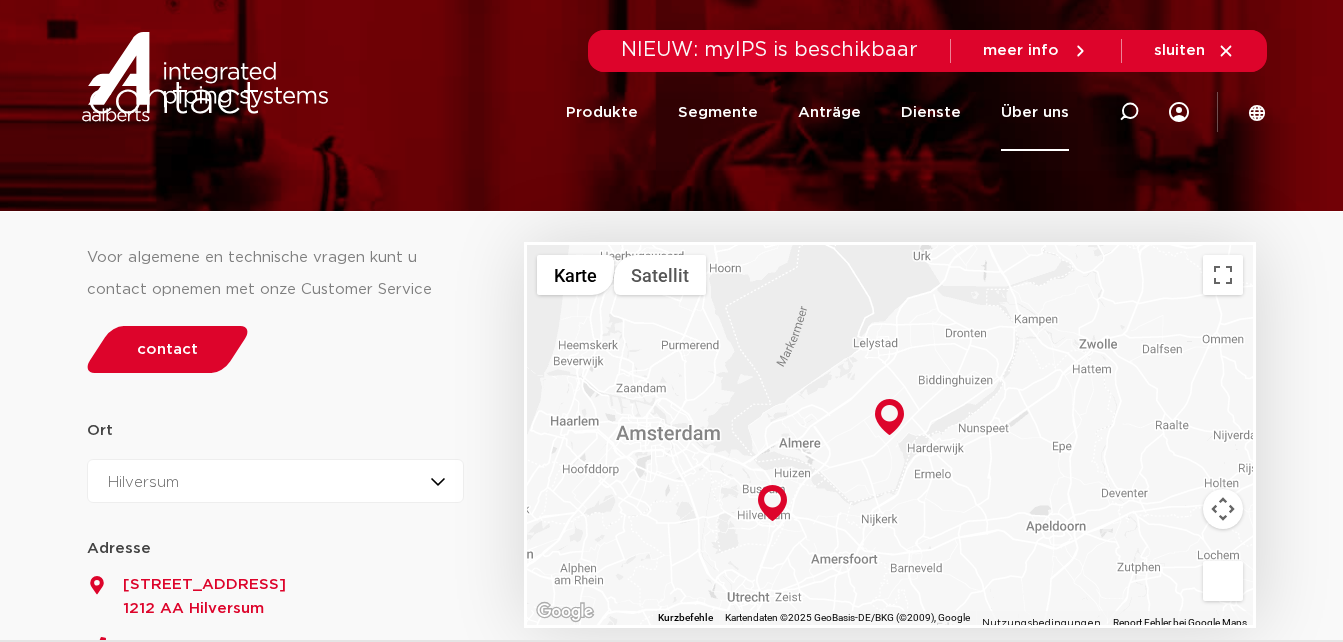scroll, scrollTop: 0, scrollLeft: 0, axis: both 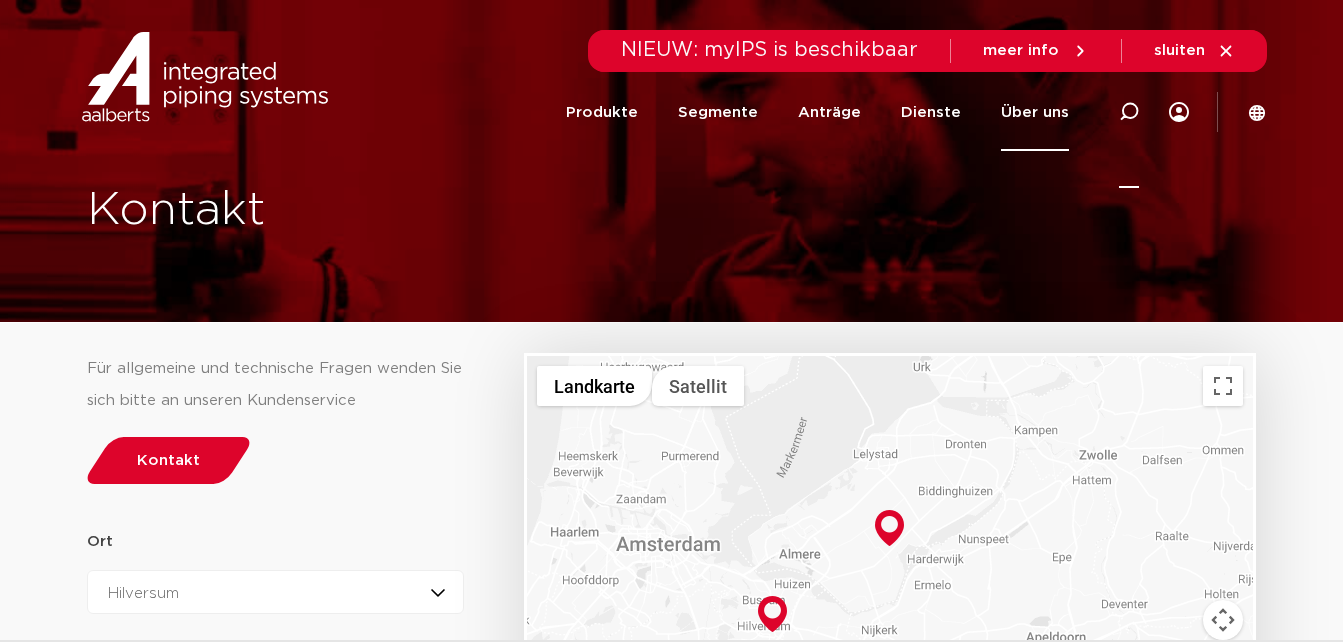 click 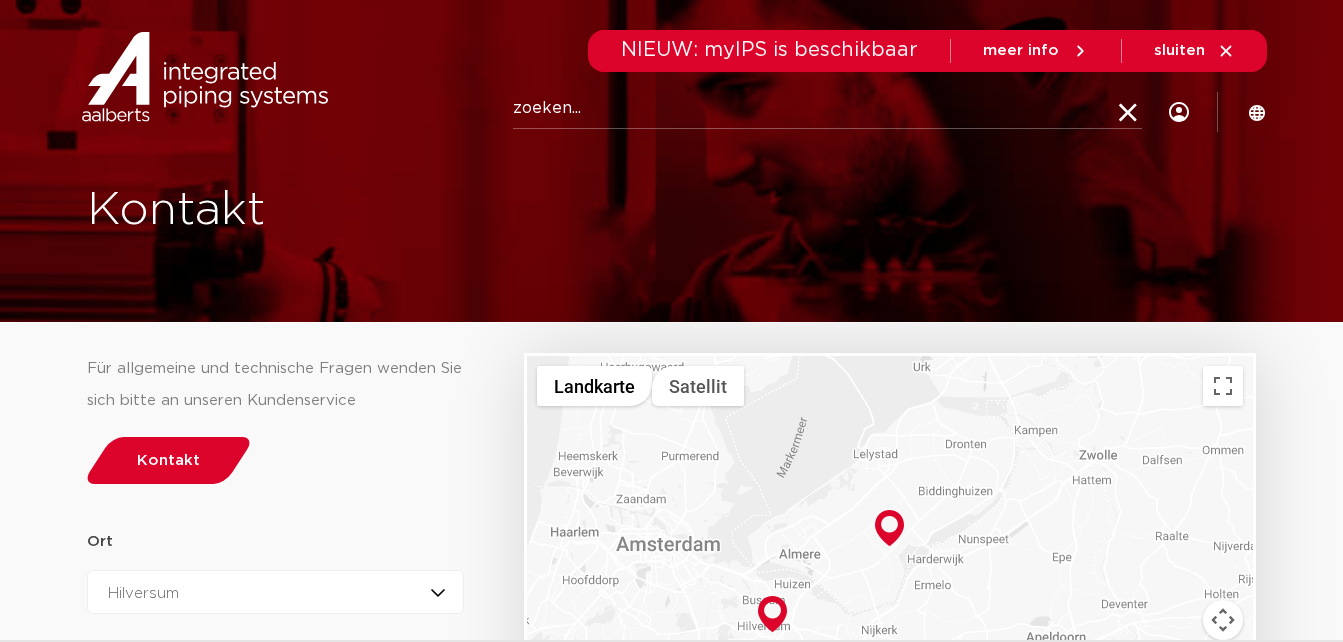 click on "Hilversum Oude Amersfoortseweg 99 1212 AA Hilversum salessupport.eu@aalberts-ips.com 035 688 4211 https://aalberts-ips.nl/locaties/hilversum/ 52.2195769 5.1900583
Zeewolde Productieweg 9  3899 AK Zeewolde salessupport.eu@aalberts-ips.com 035 688 4211 https://aalberts-ips.nl/locaties/zeewolde/ 52.3636863 5.5111327 Kontakt" at bounding box center (672, 161) 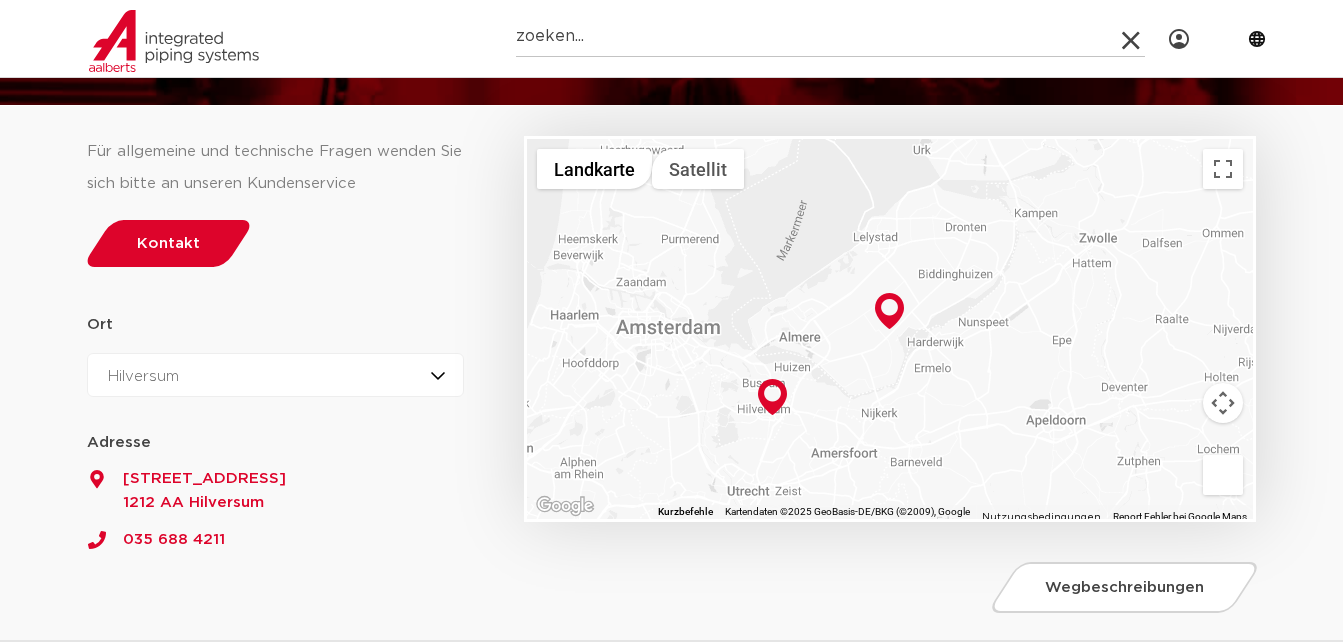 scroll, scrollTop: 300, scrollLeft: 0, axis: vertical 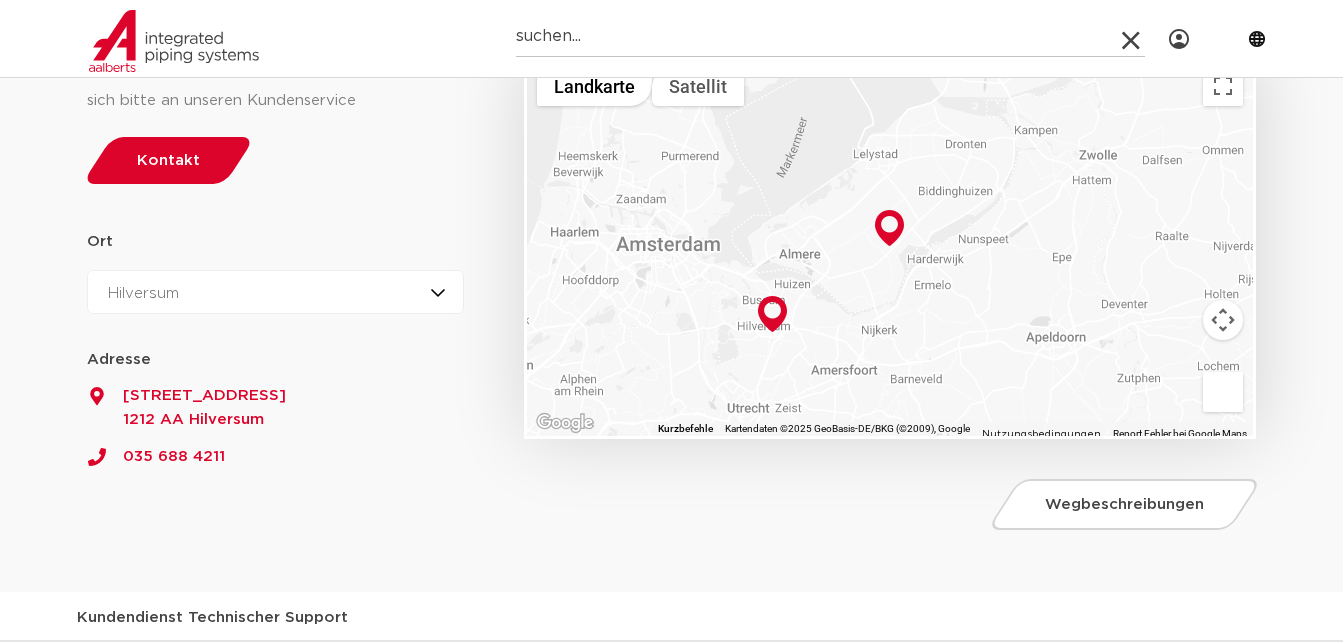 click on "Hilversum
Hilversum
Zeewolde" at bounding box center [276, 292] 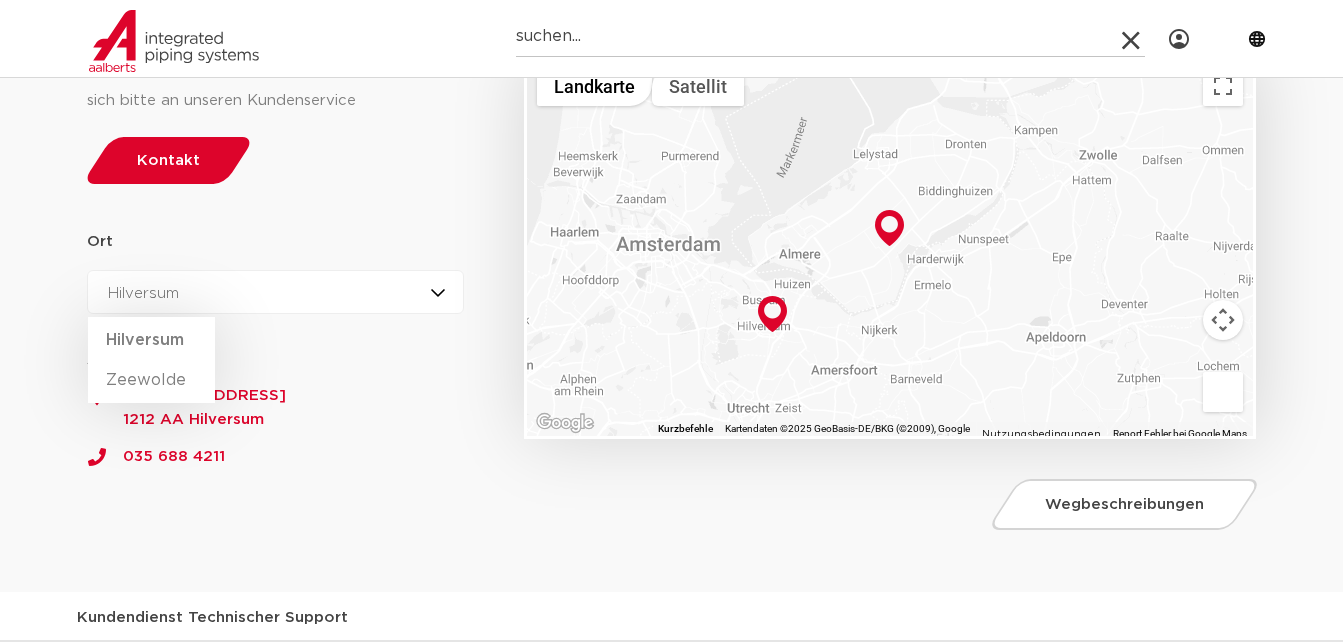 click on "Hilversum
Hilversum
Zeewolde" at bounding box center (276, 292) 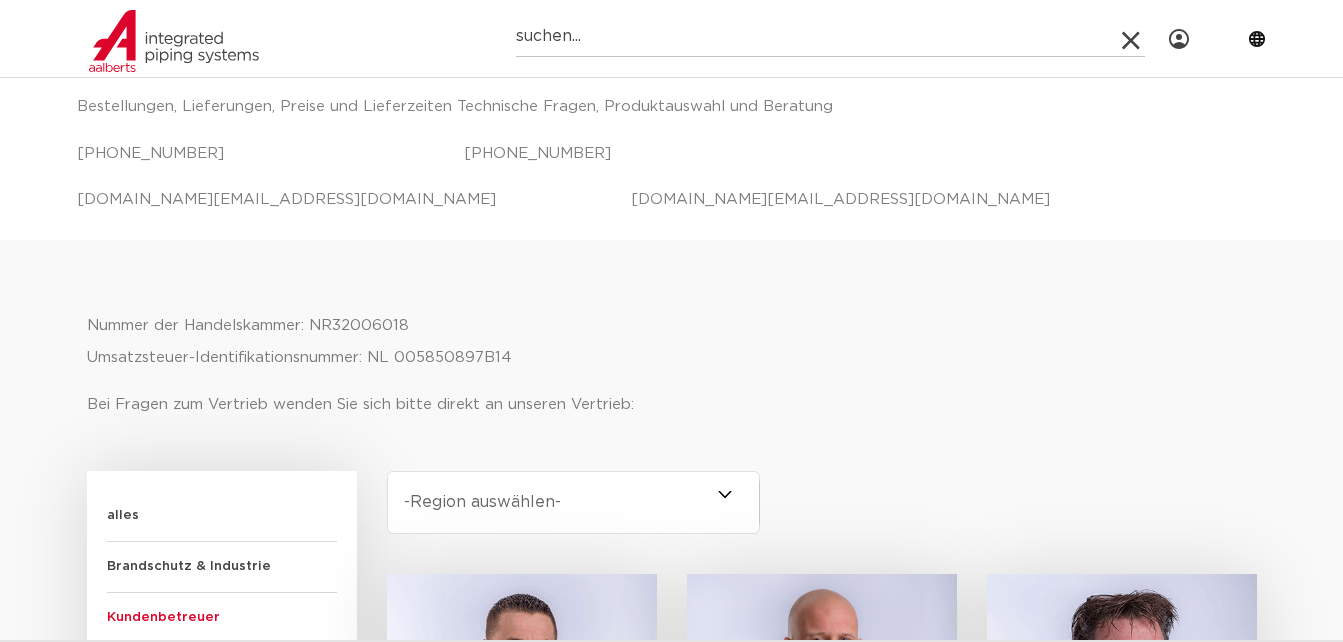 scroll, scrollTop: 1200, scrollLeft: 0, axis: vertical 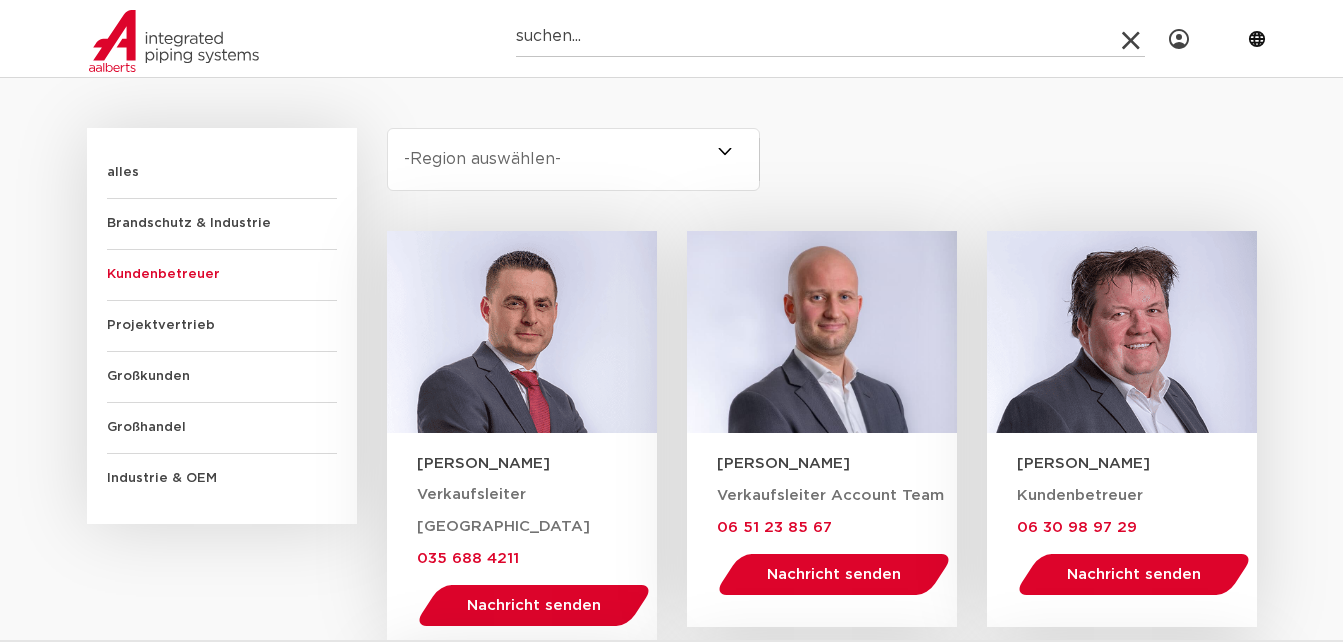 click on "Industrie & OEM" at bounding box center [222, 479] 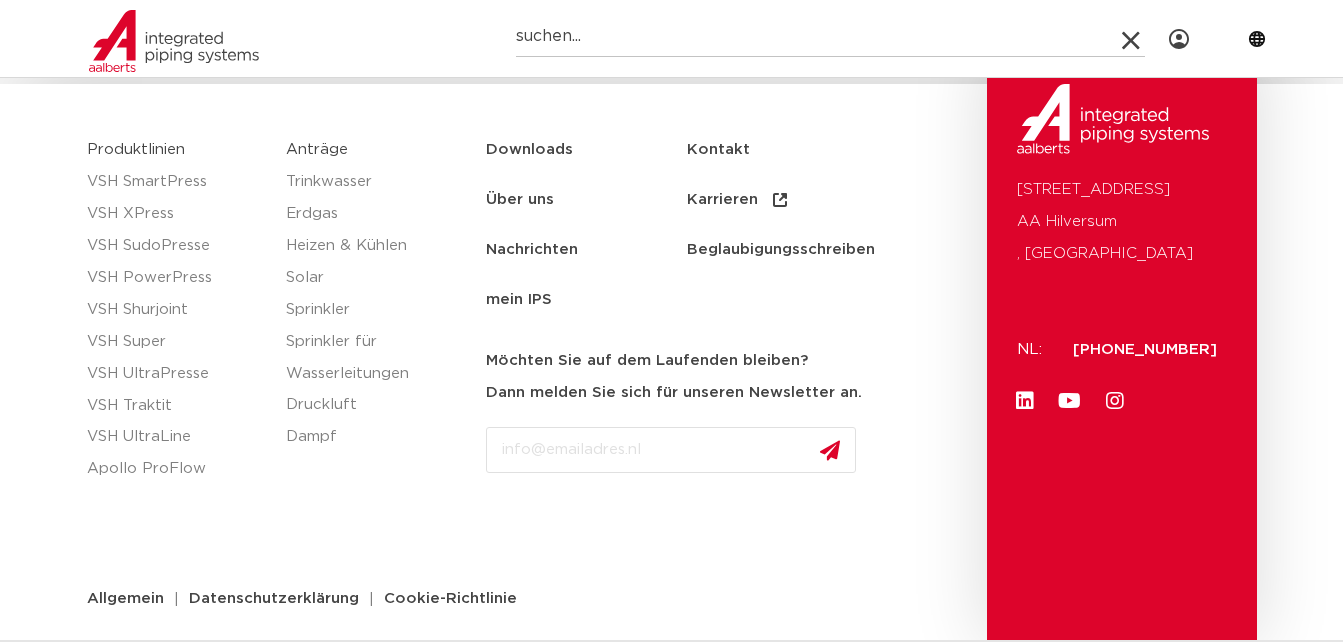 scroll, scrollTop: 1898, scrollLeft: 0, axis: vertical 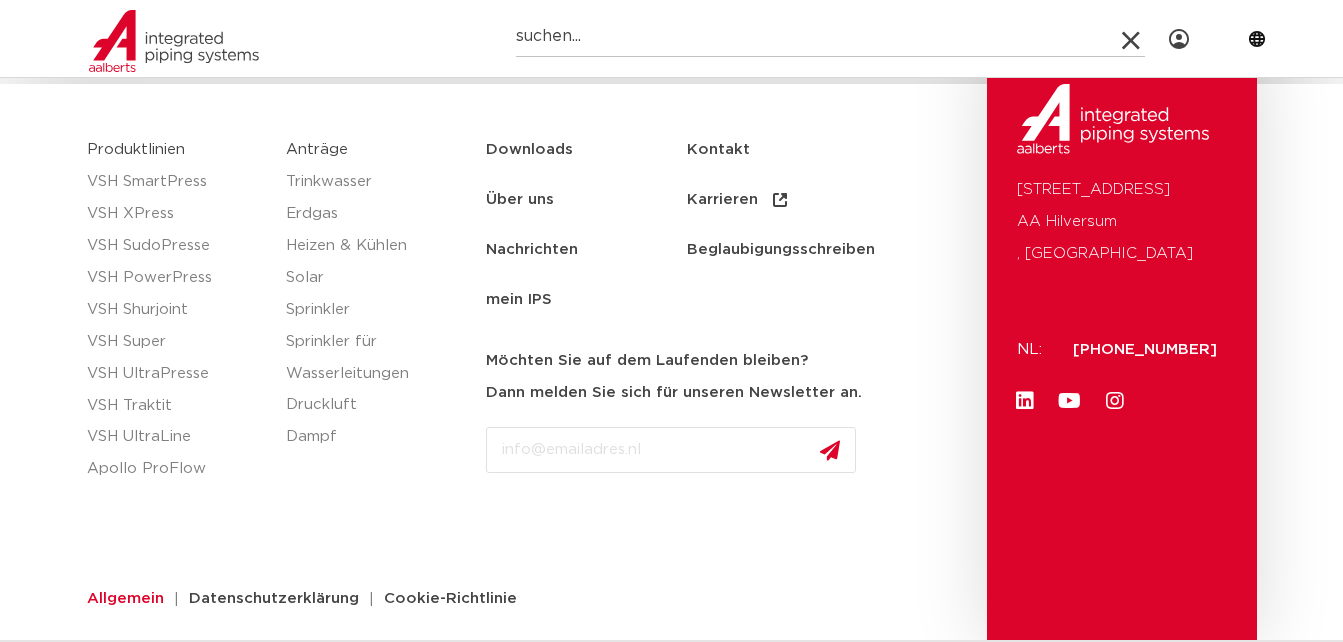 click on "Allgemein" at bounding box center [125, 598] 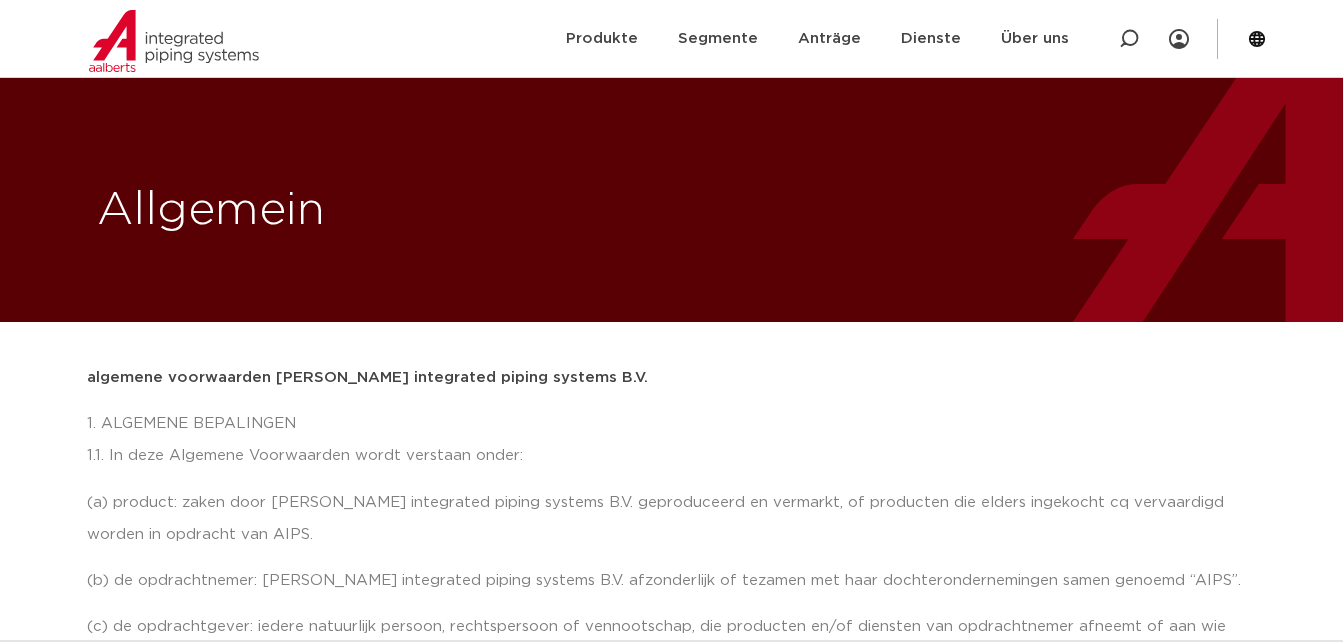 scroll, scrollTop: 1200, scrollLeft: 0, axis: vertical 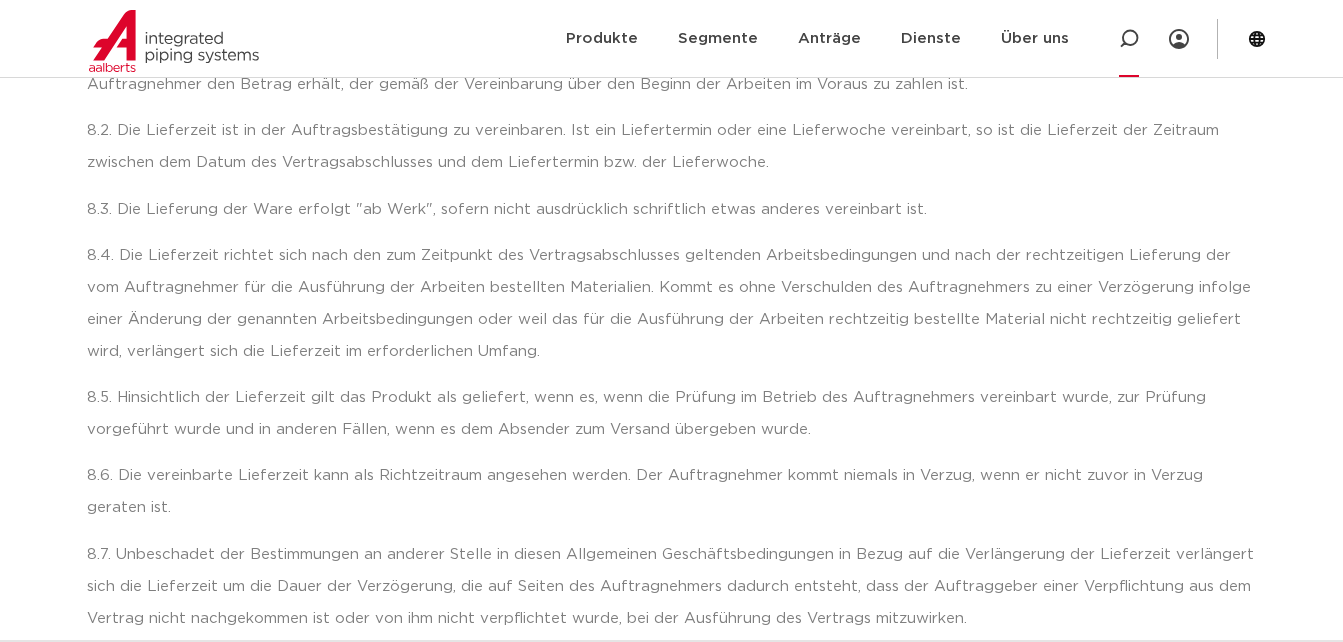 click 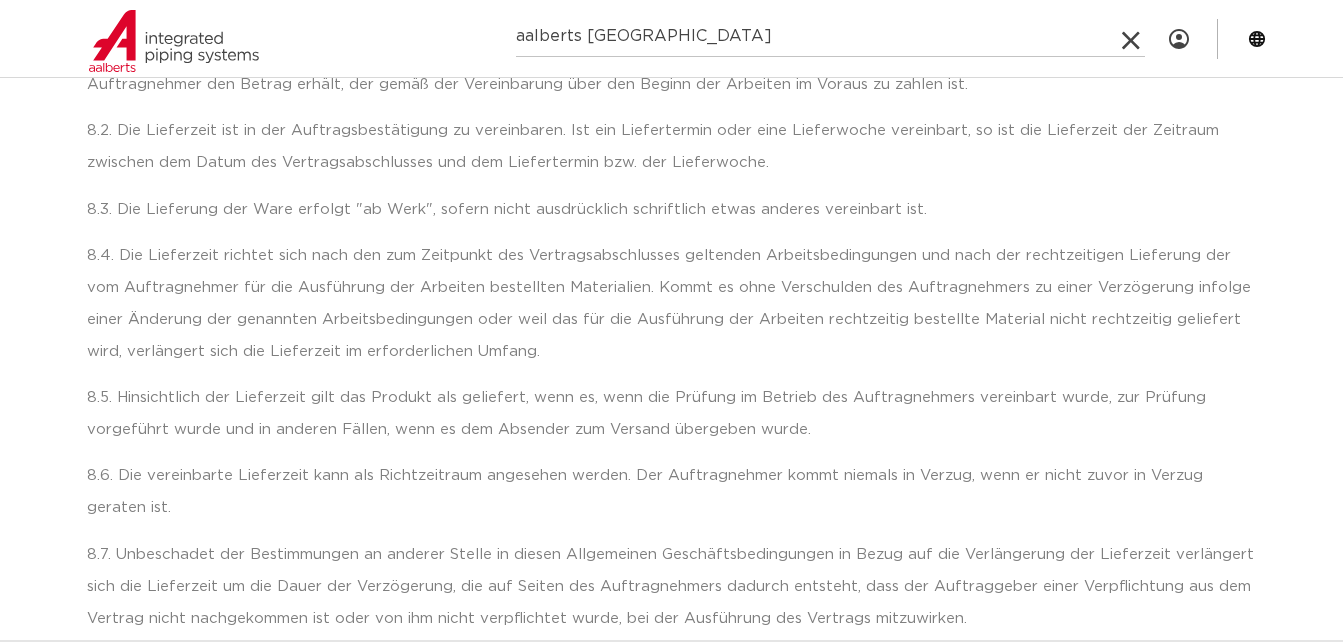 type on "aalberts [GEOGRAPHIC_DATA]" 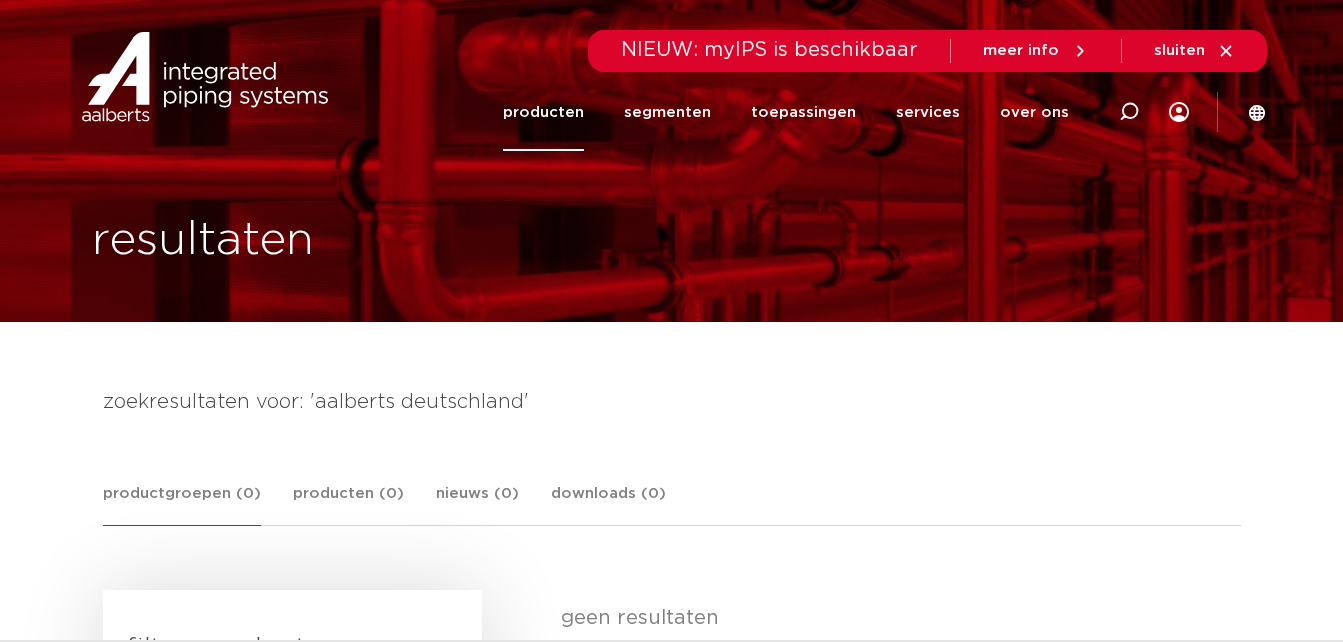 scroll, scrollTop: 0, scrollLeft: 0, axis: both 